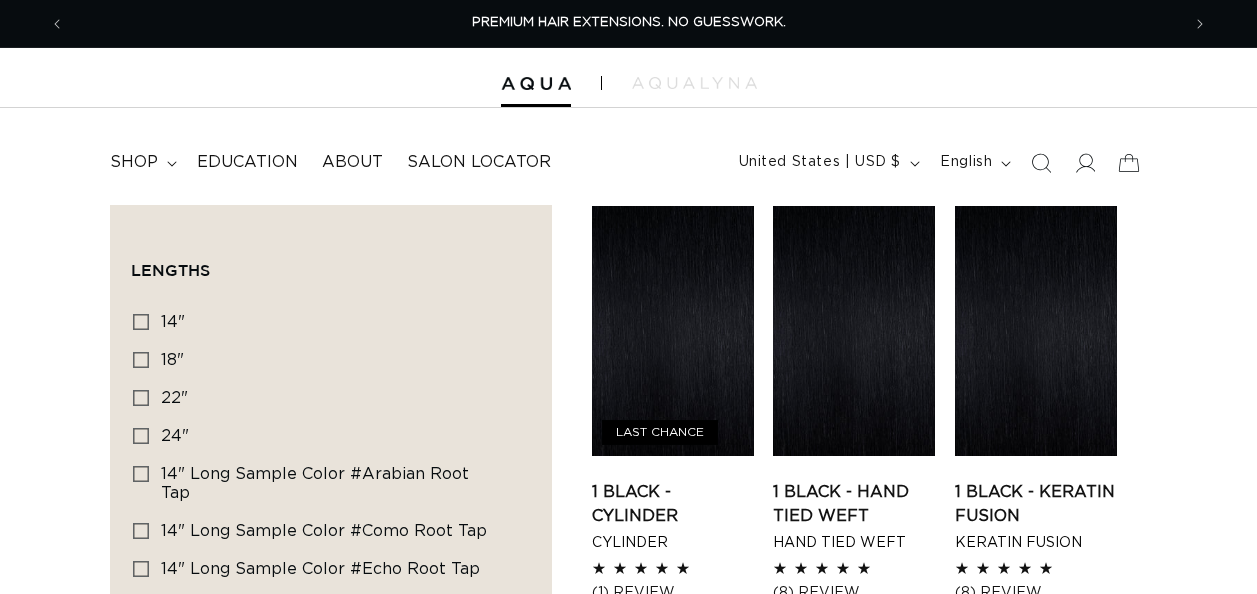 scroll, scrollTop: 0, scrollLeft: 0, axis: both 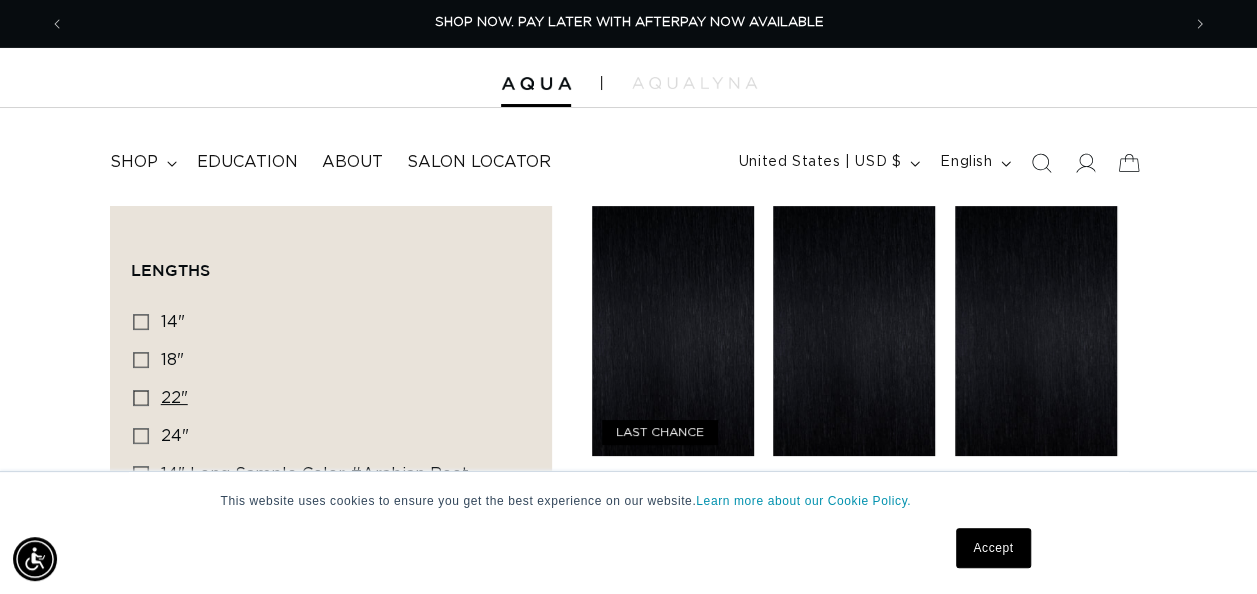 click 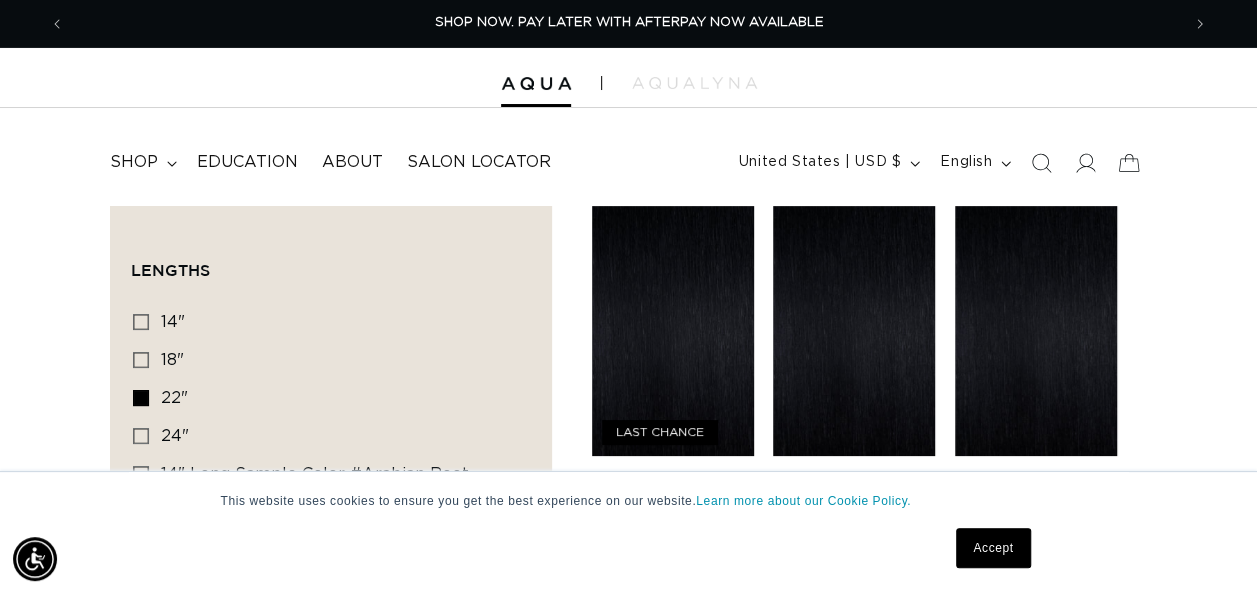 scroll, scrollTop: 0, scrollLeft: 2229, axis: horizontal 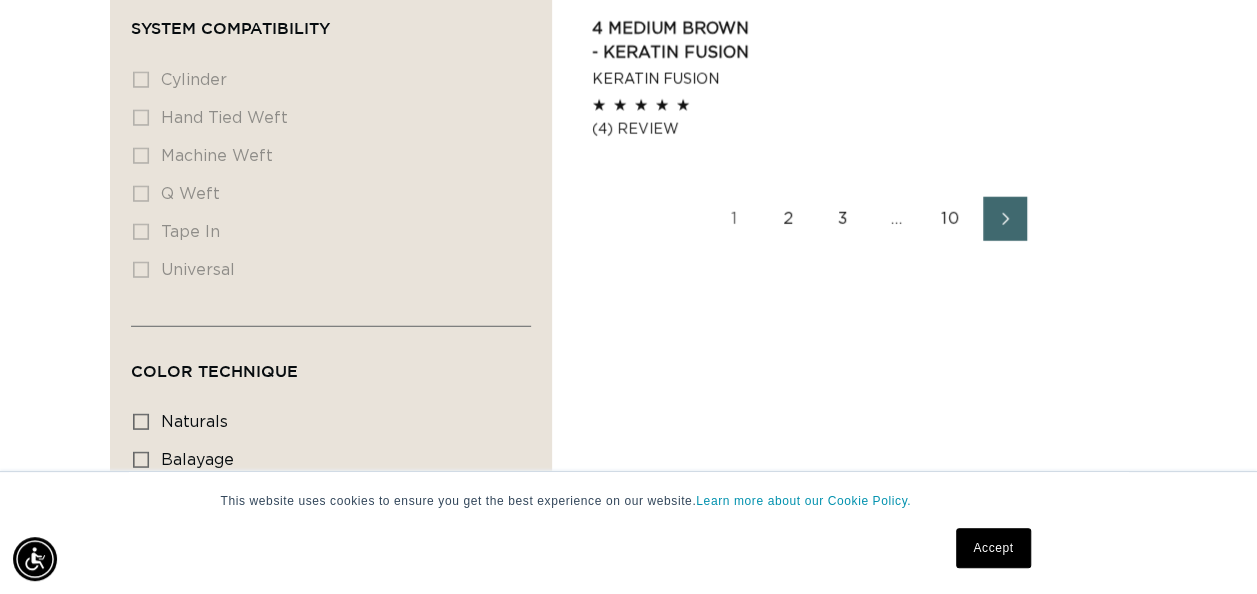 click on "2" at bounding box center (789, 219) 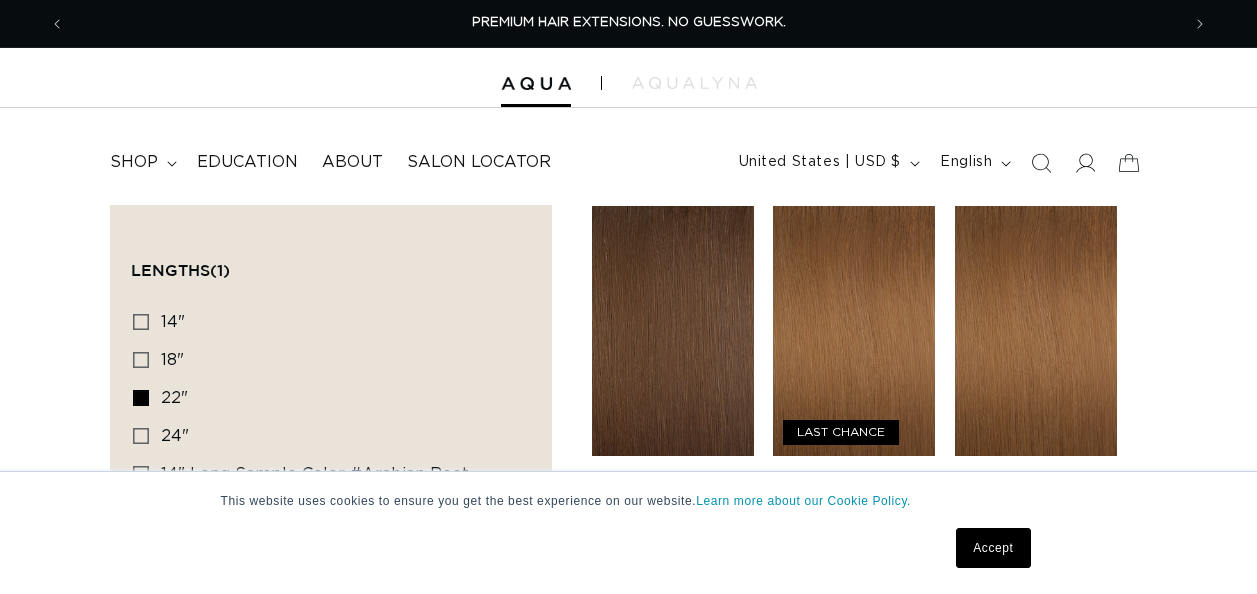 scroll, scrollTop: 0, scrollLeft: 0, axis: both 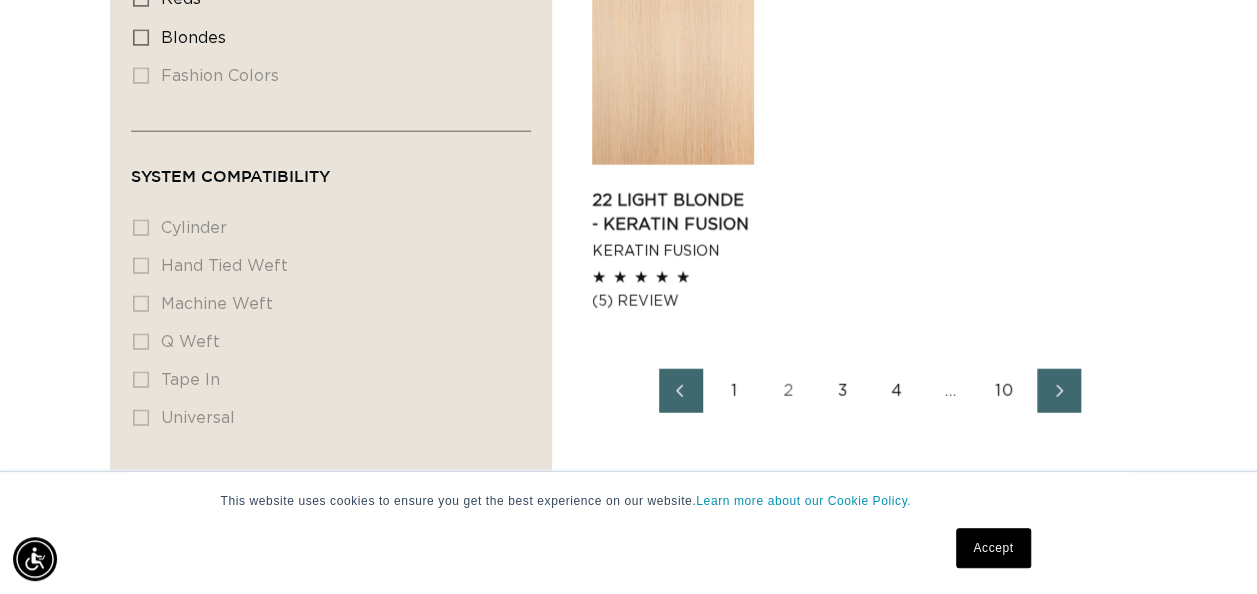 click on "3" at bounding box center (843, 391) 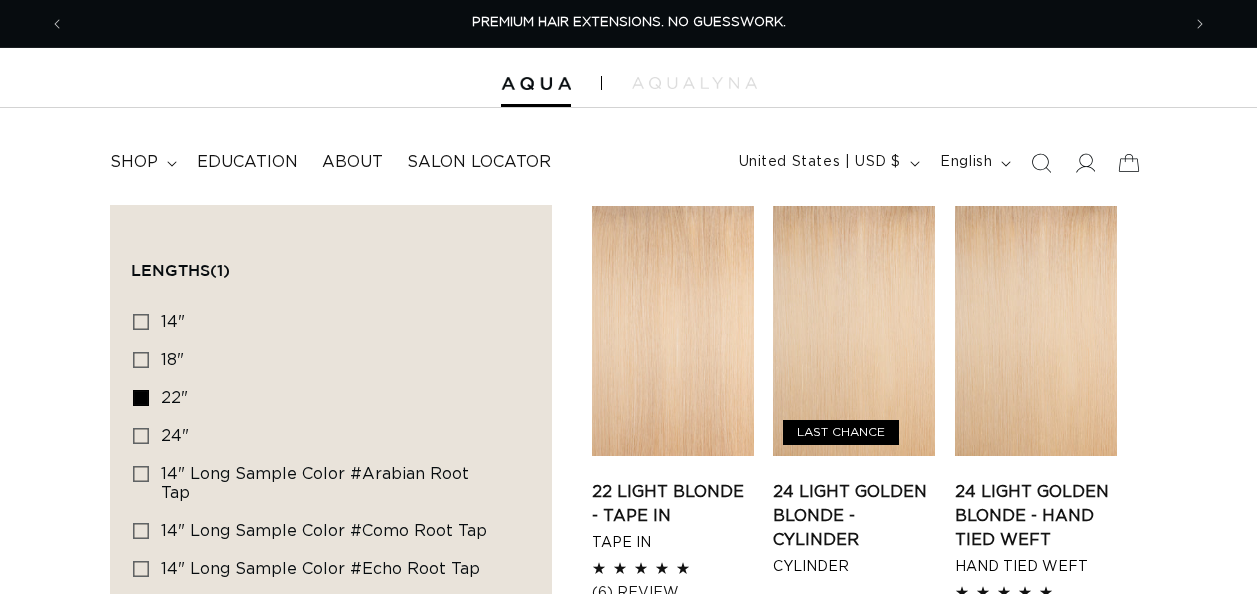 scroll, scrollTop: 0, scrollLeft: 0, axis: both 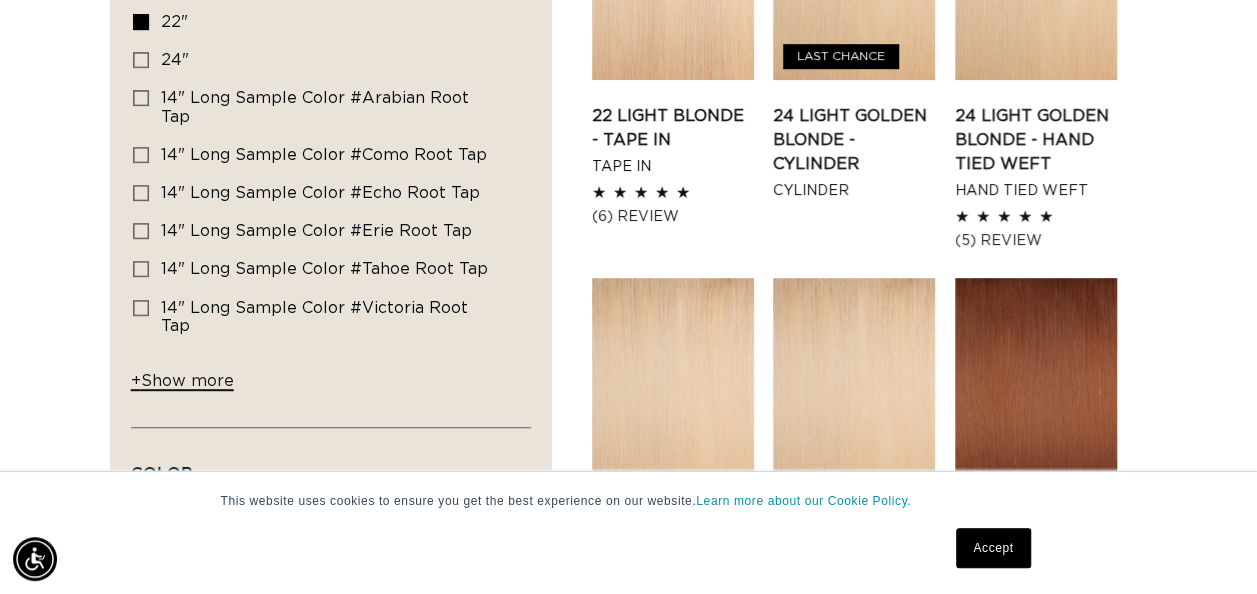 click on "+  Show more" at bounding box center (182, 381) 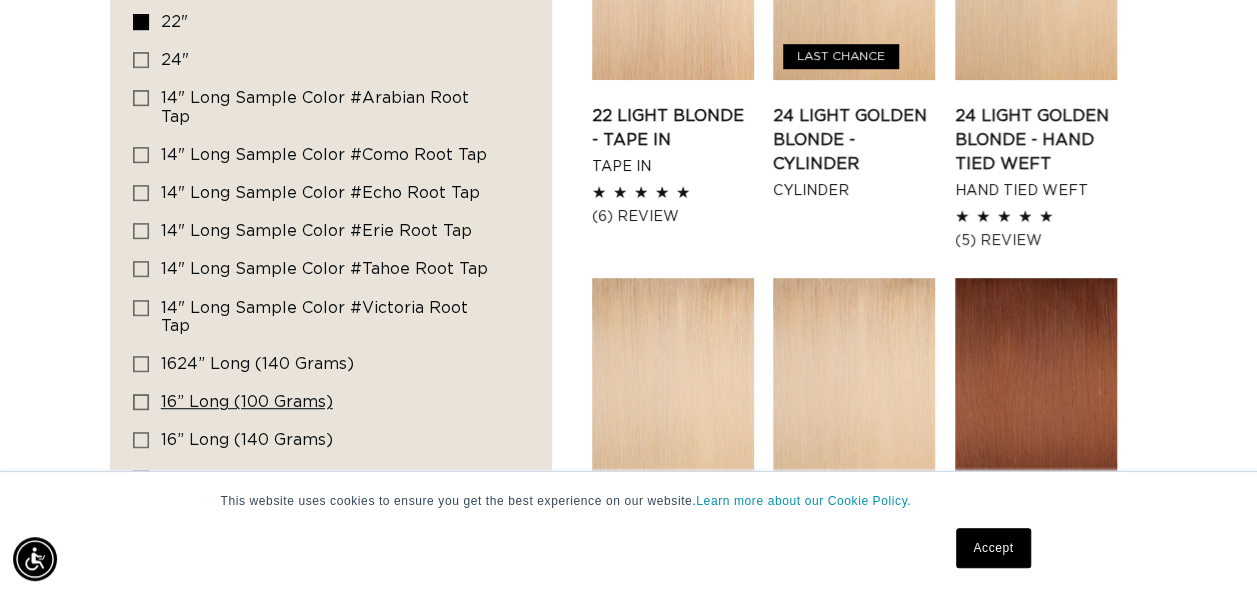 scroll, scrollTop: 0, scrollLeft: 2229, axis: horizontal 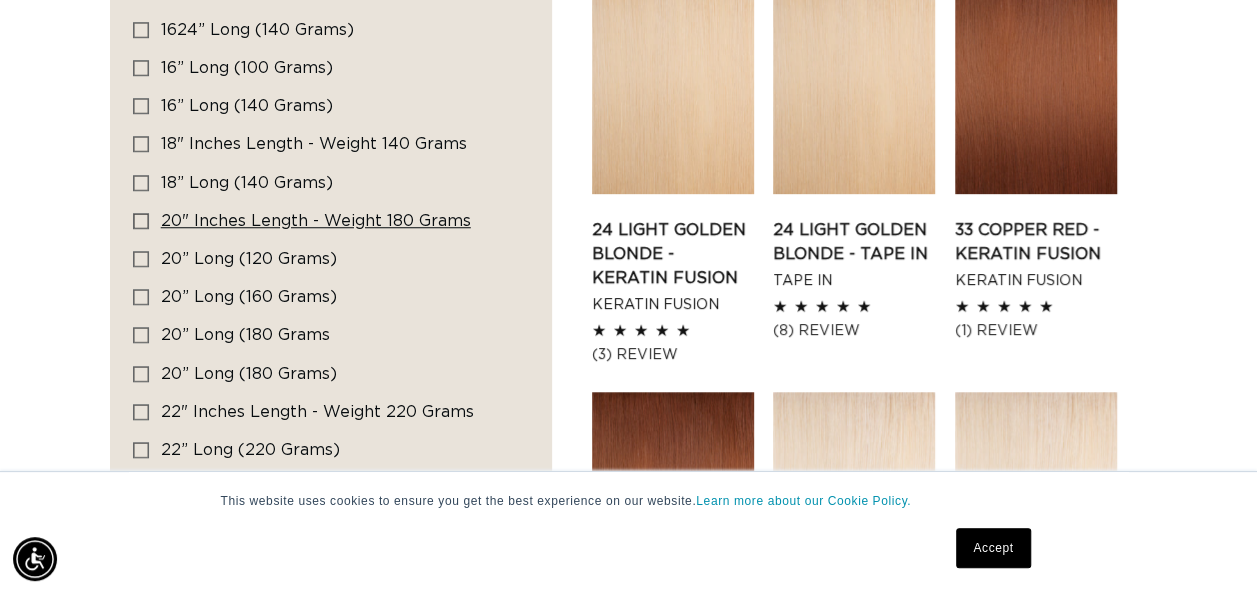 click 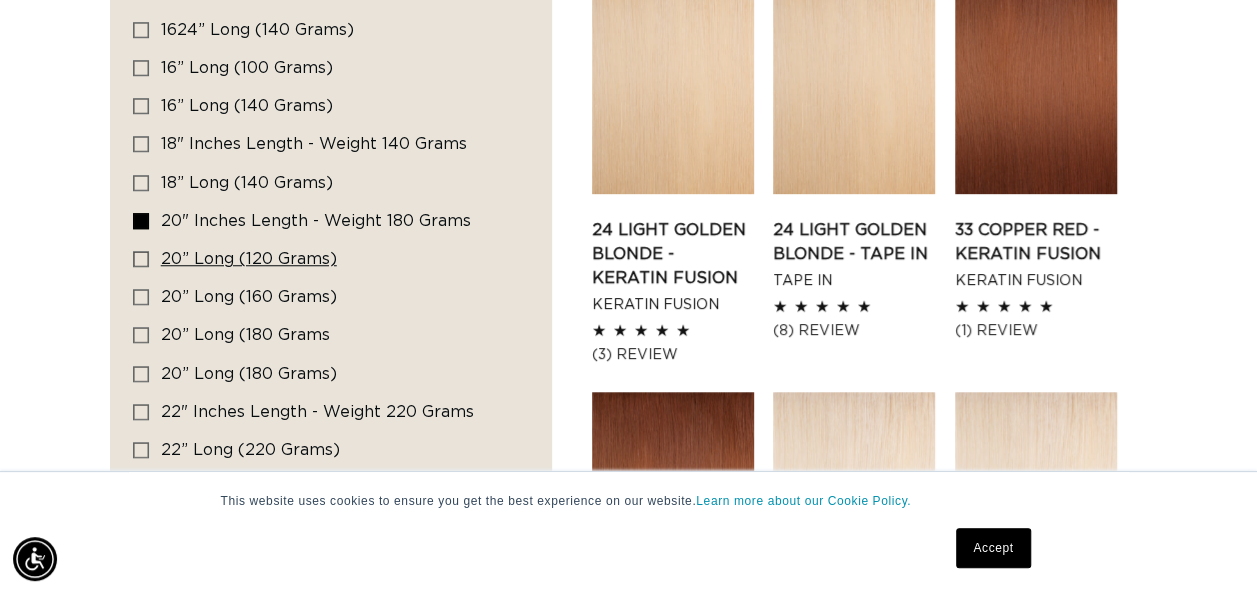 click on "20” Long (120 grams)
20” Long (120 grams) (6 products)" at bounding box center [325, 260] 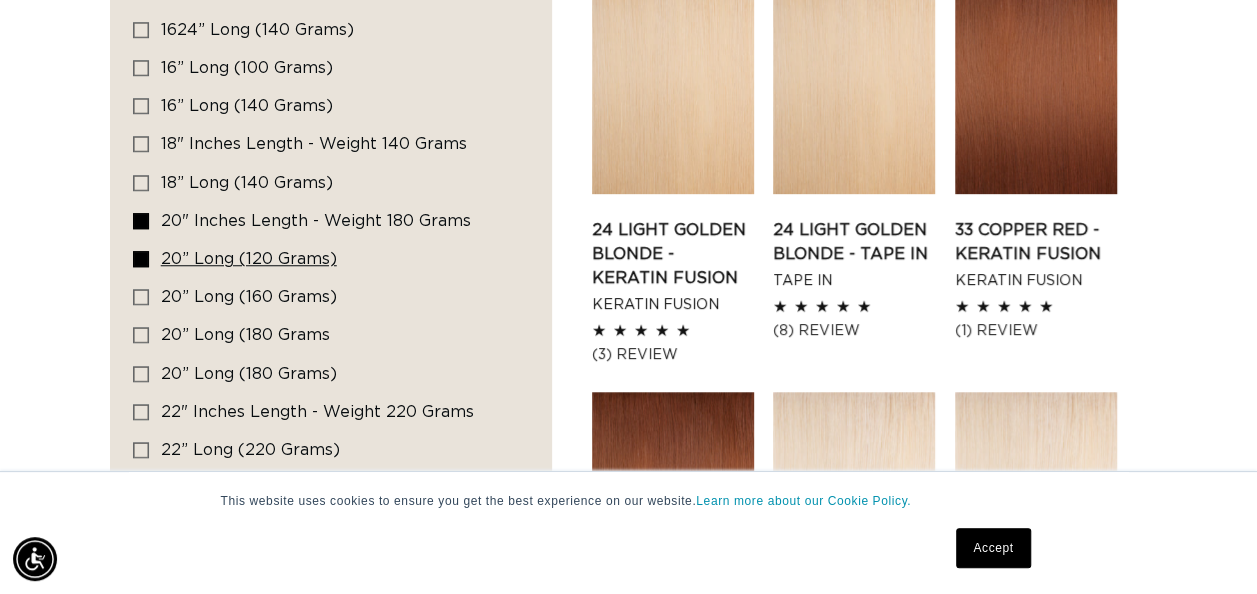 scroll, scrollTop: 0, scrollLeft: 2229, axis: horizontal 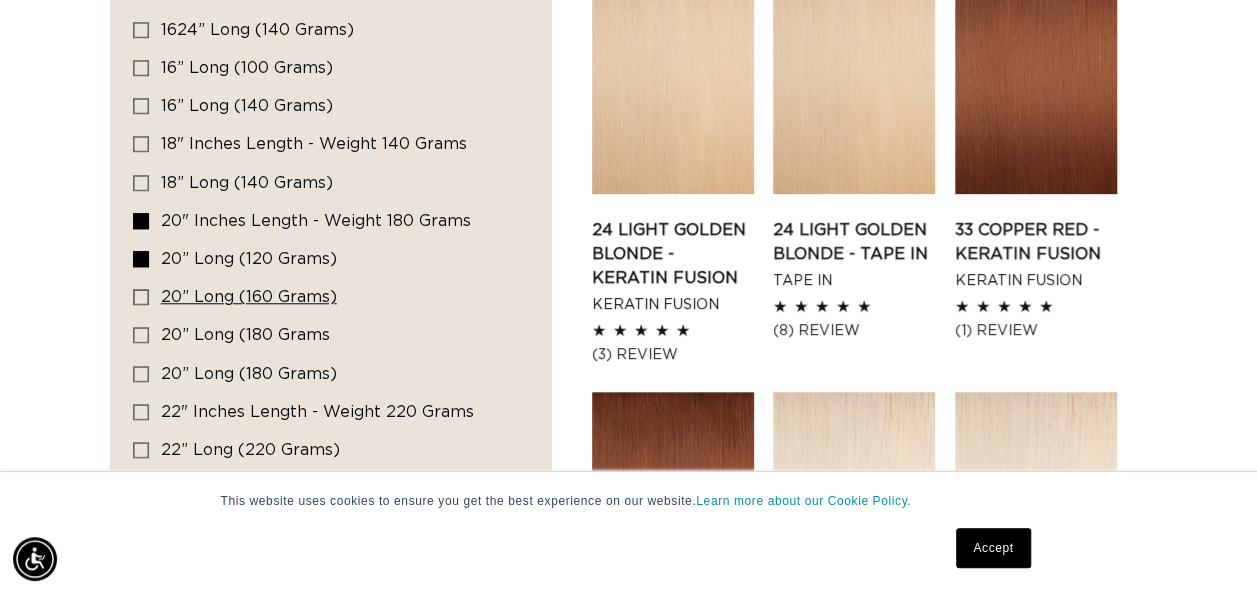 click 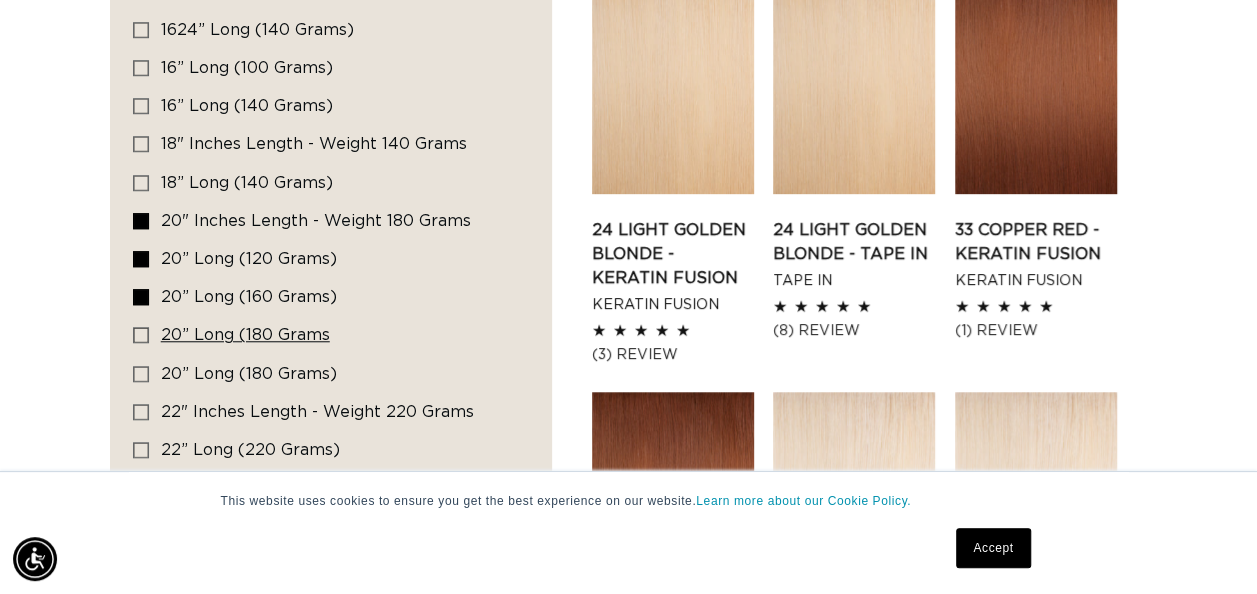 click on "20” Long (180 grams
20” Long (180 grams (1 product)" at bounding box center (325, 336) 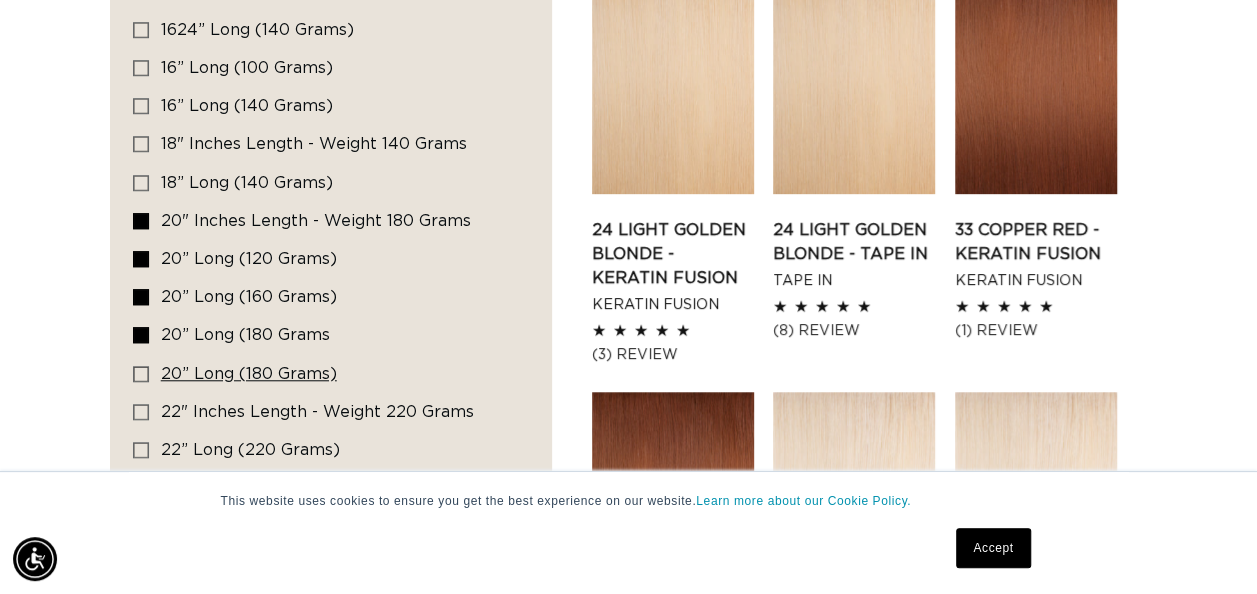 click 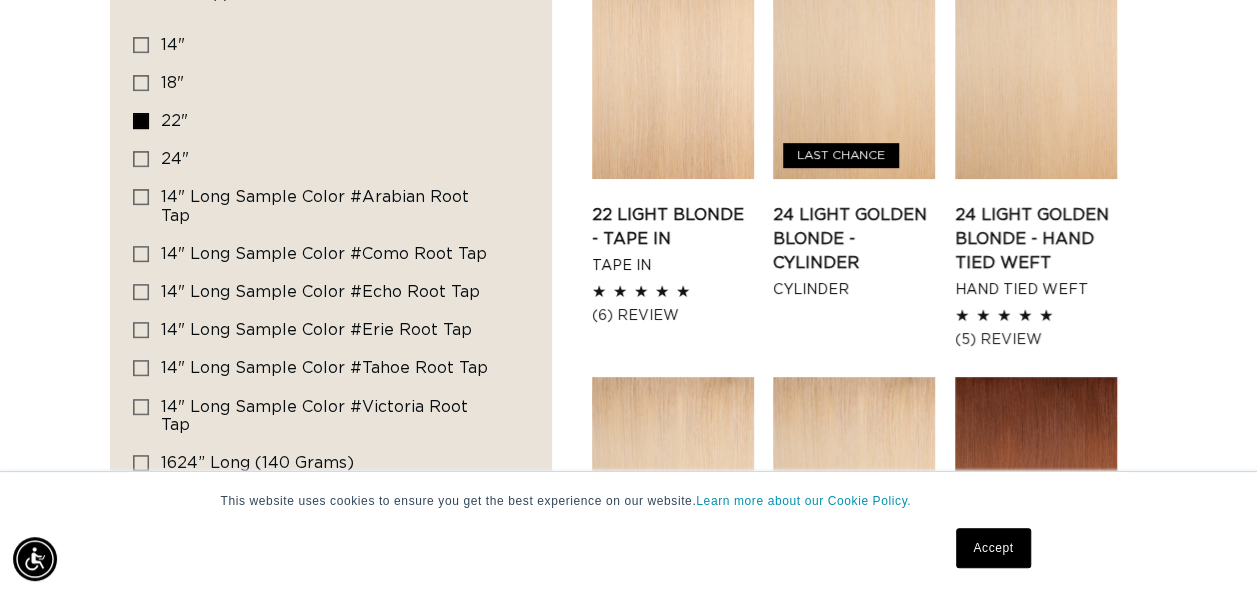 scroll, scrollTop: 265, scrollLeft: 0, axis: vertical 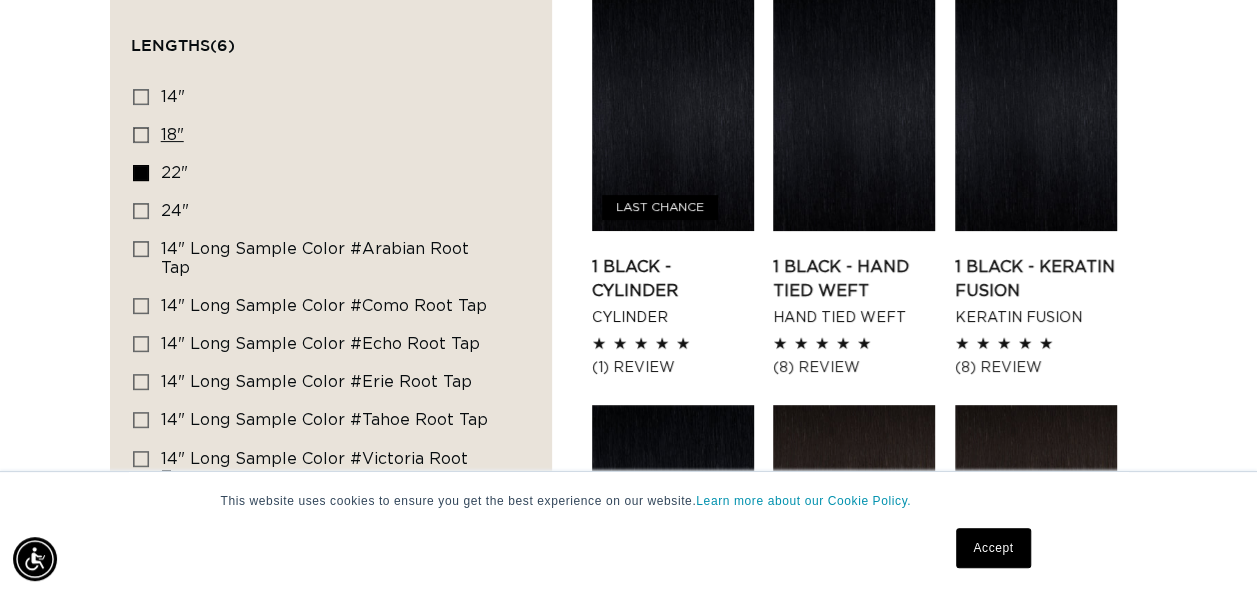 click 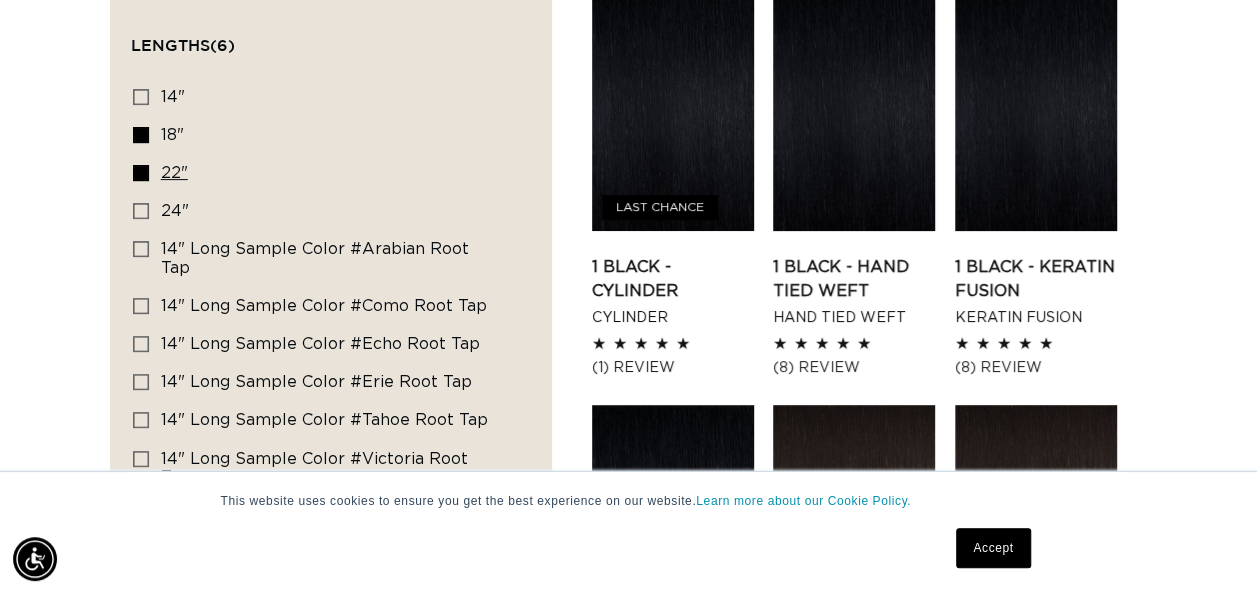 click on "22"
22" (150 products)" at bounding box center [325, 174] 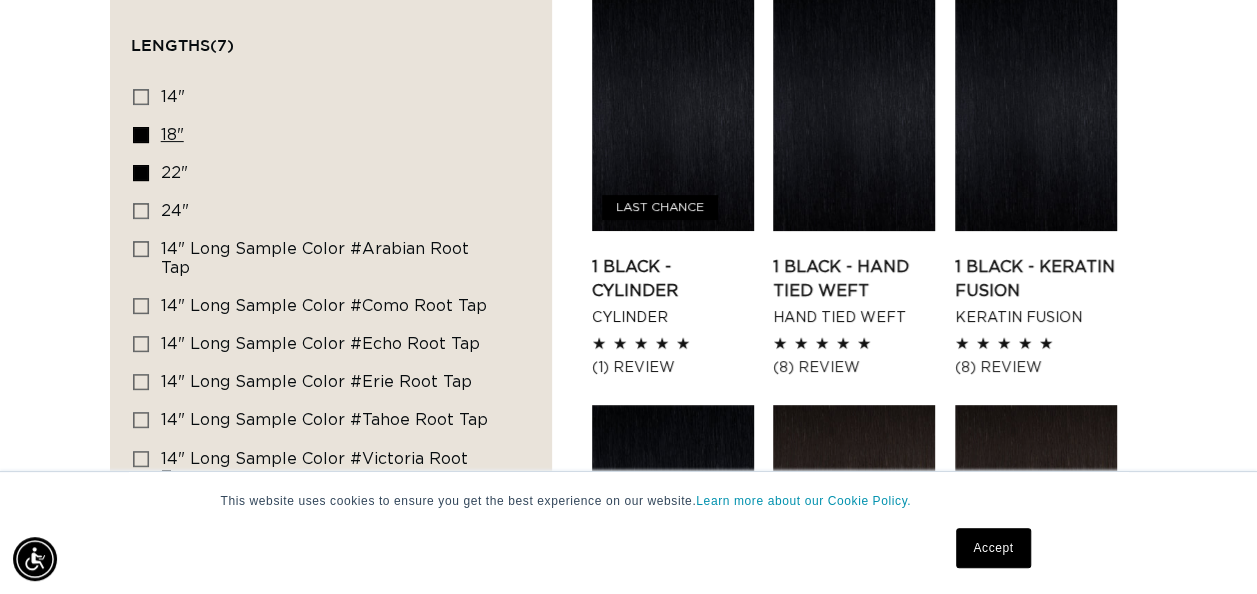 click on "18"
18" (214 products)" at bounding box center (325, 136) 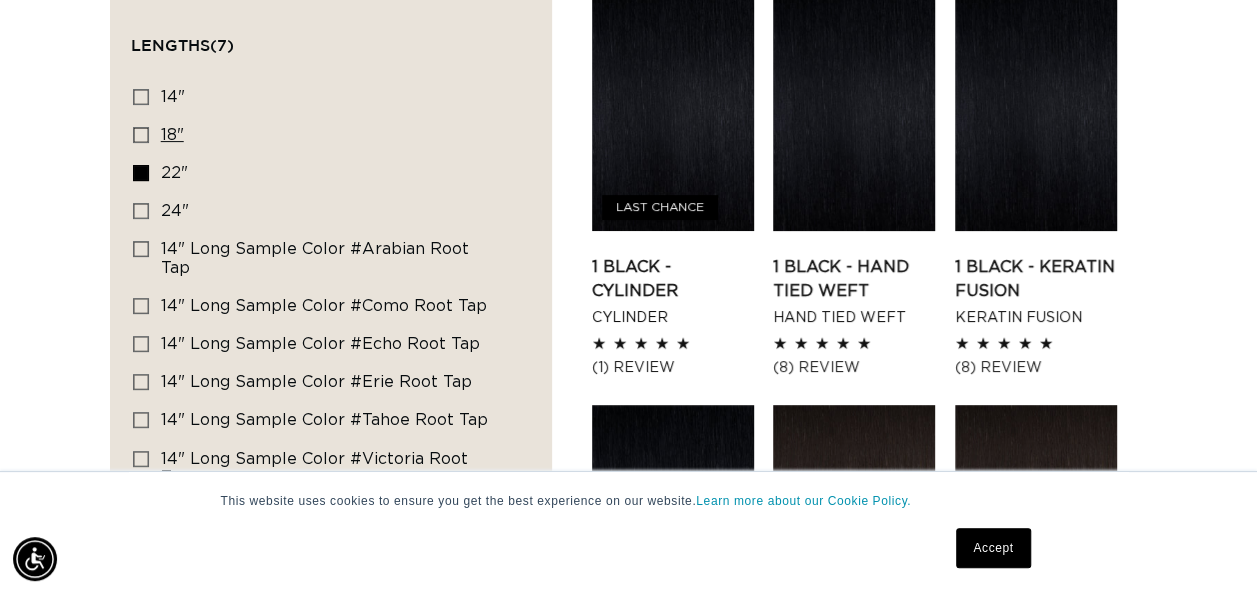 scroll, scrollTop: 0, scrollLeft: 1114, axis: horizontal 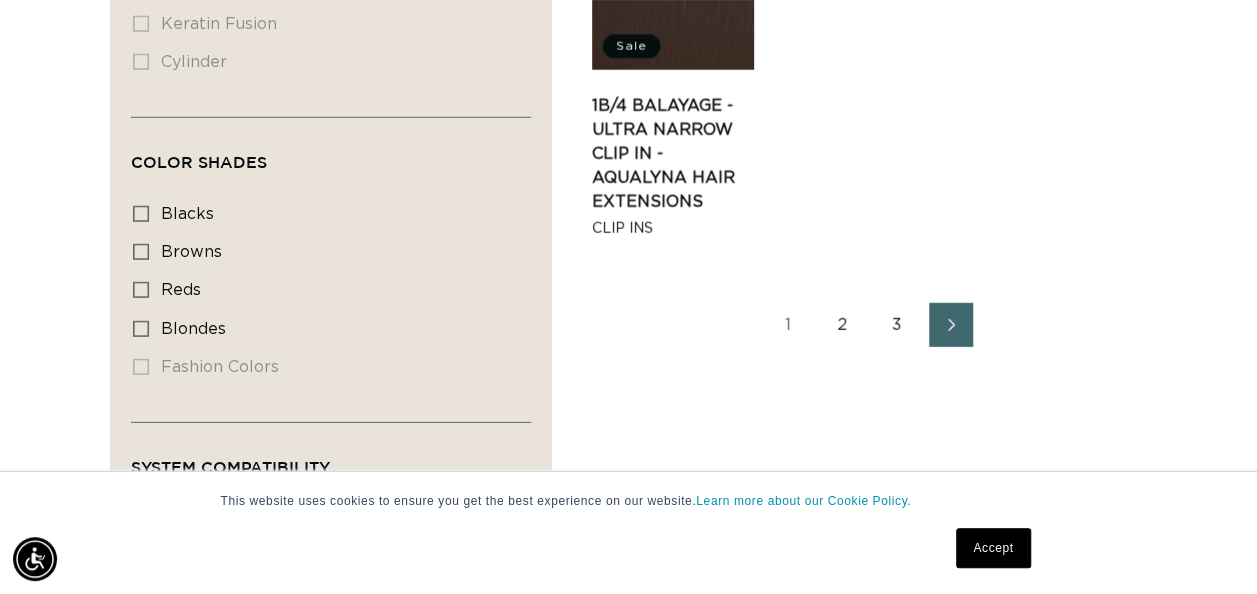 click on "2" at bounding box center (843, 325) 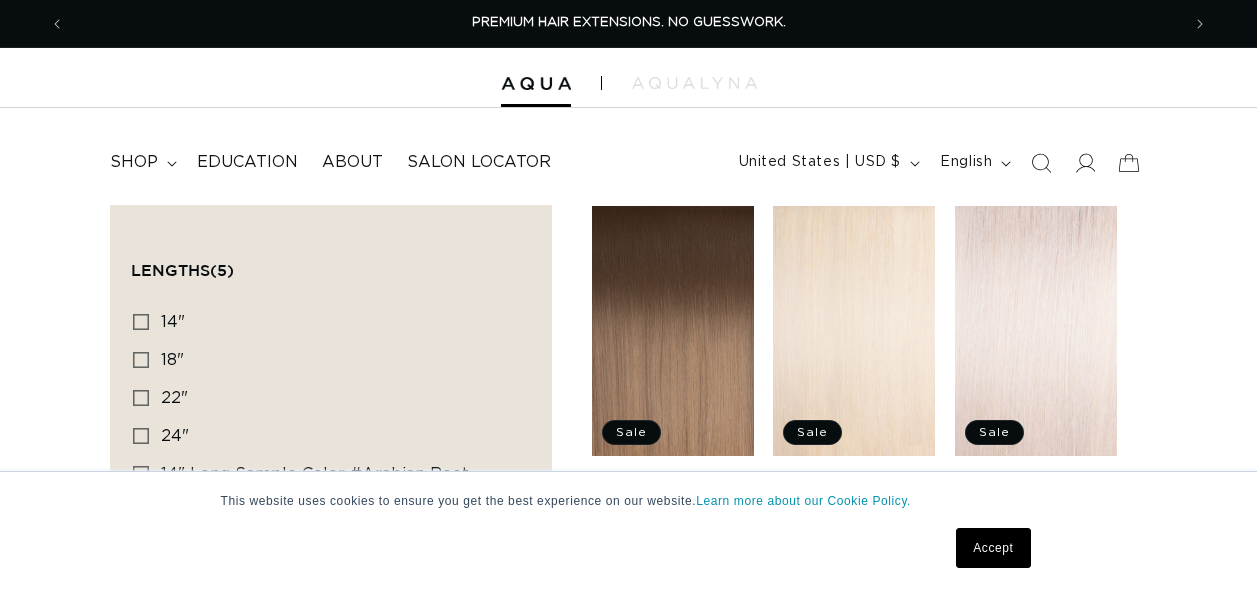 scroll, scrollTop: 0, scrollLeft: 0, axis: both 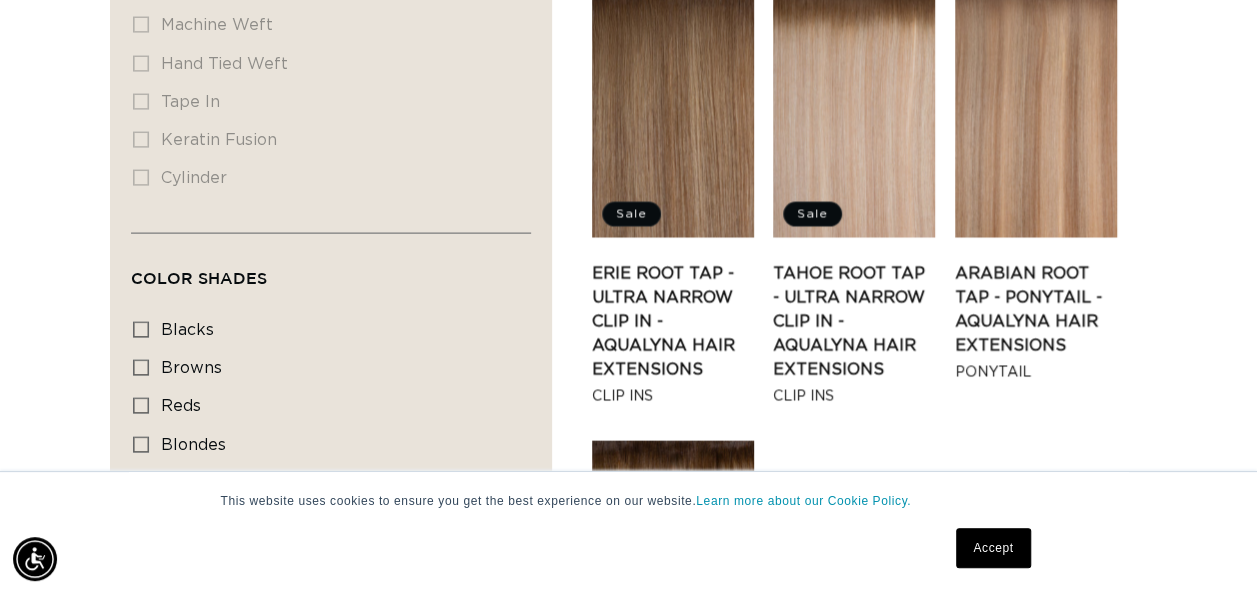 click on "Tahoe Root Tap - Ultra Narrow Clip In - AquaLyna Hair Extensions" at bounding box center [854, 322] 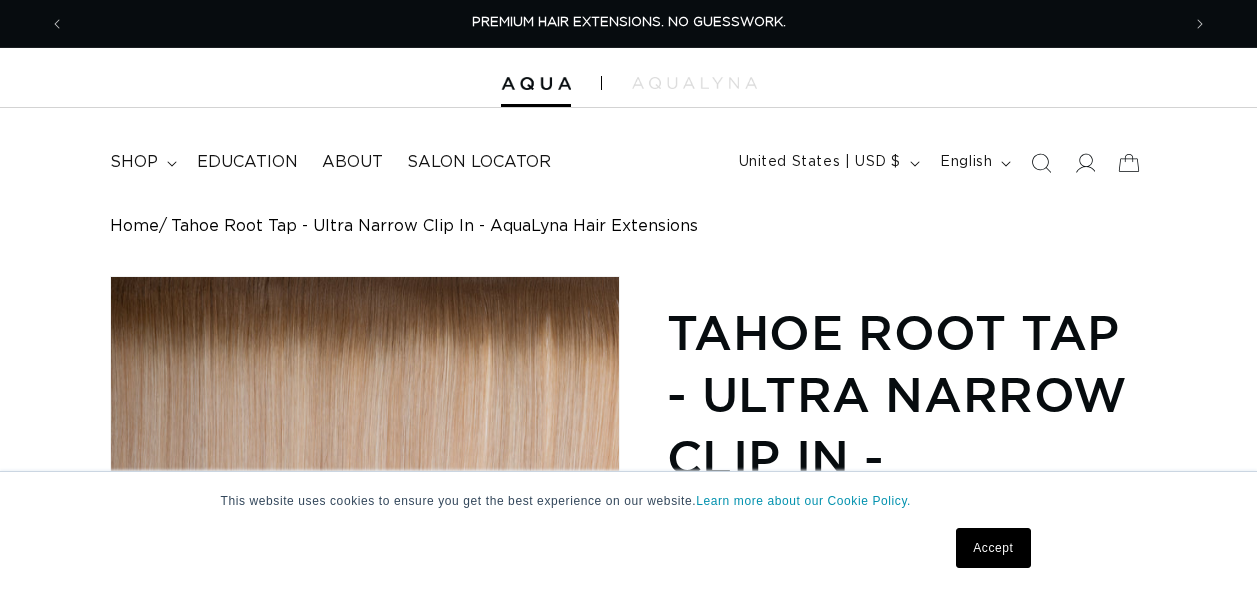 scroll, scrollTop: 422, scrollLeft: 0, axis: vertical 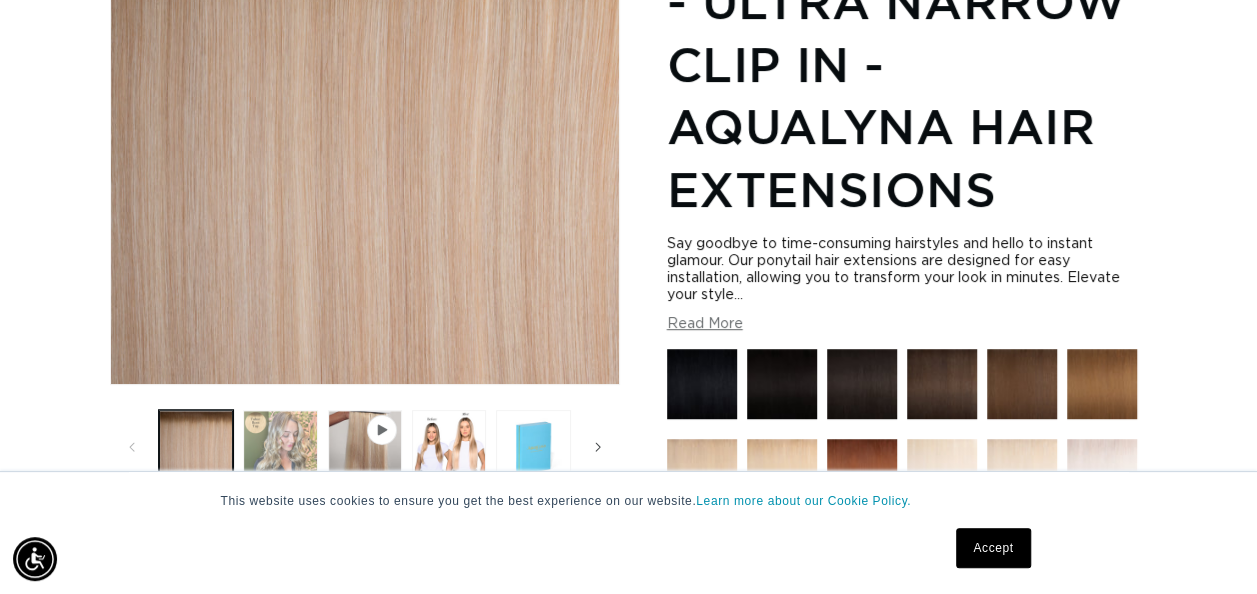 click at bounding box center [280, 447] 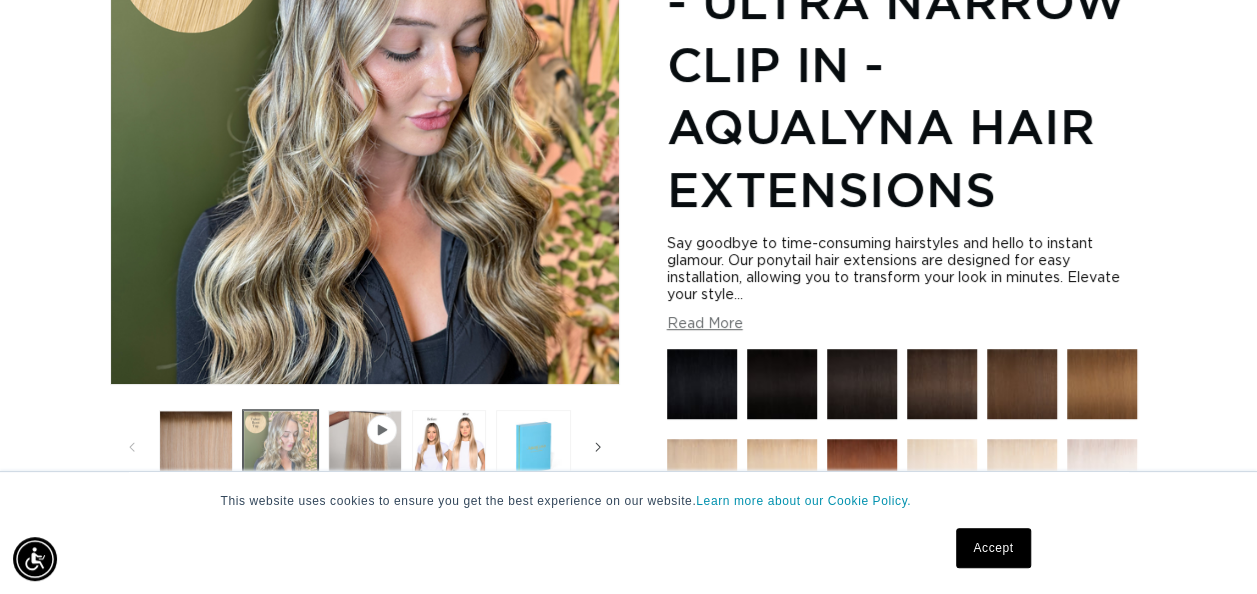 scroll, scrollTop: 276, scrollLeft: 0, axis: vertical 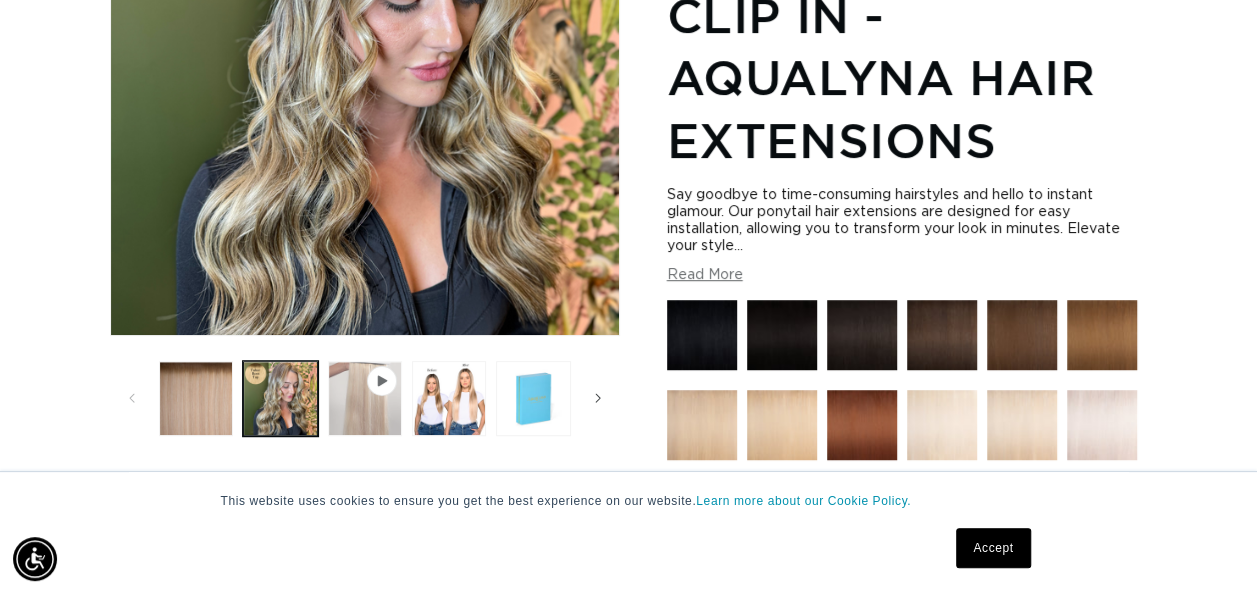 click at bounding box center (365, 398) 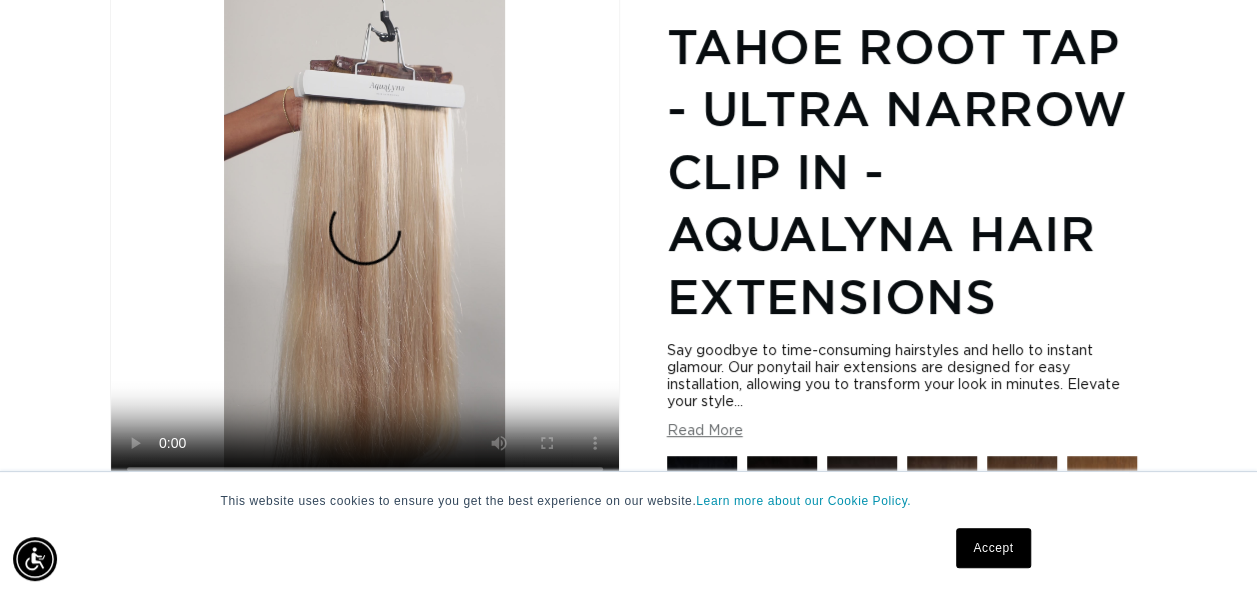 scroll, scrollTop: 276, scrollLeft: 0, axis: vertical 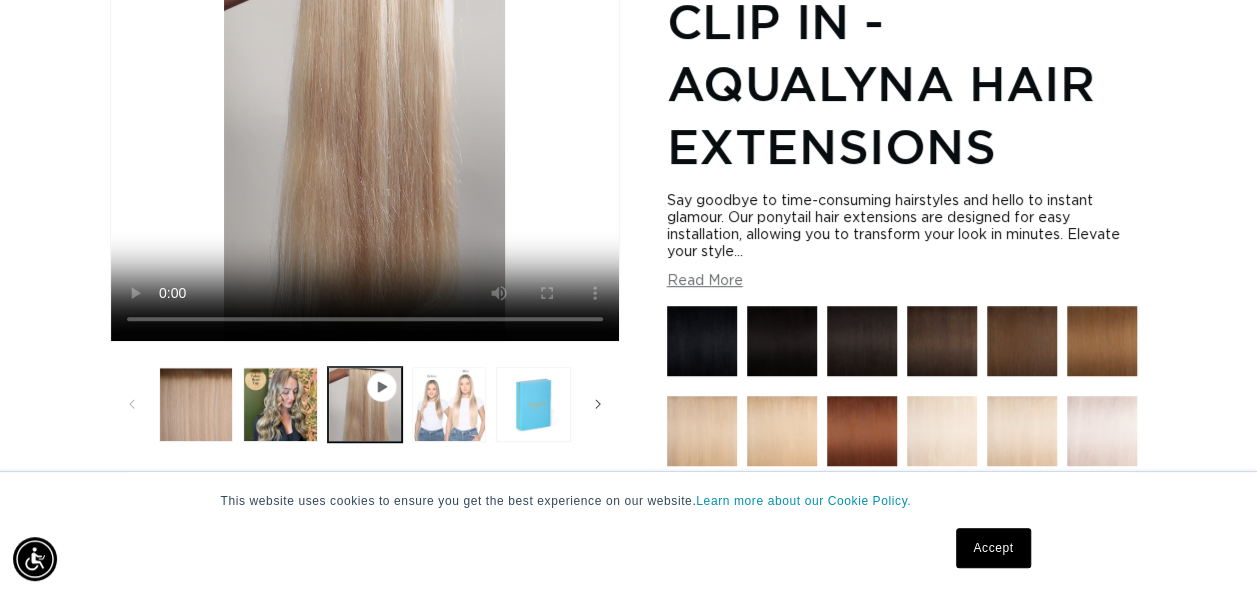 click at bounding box center [449, 404] 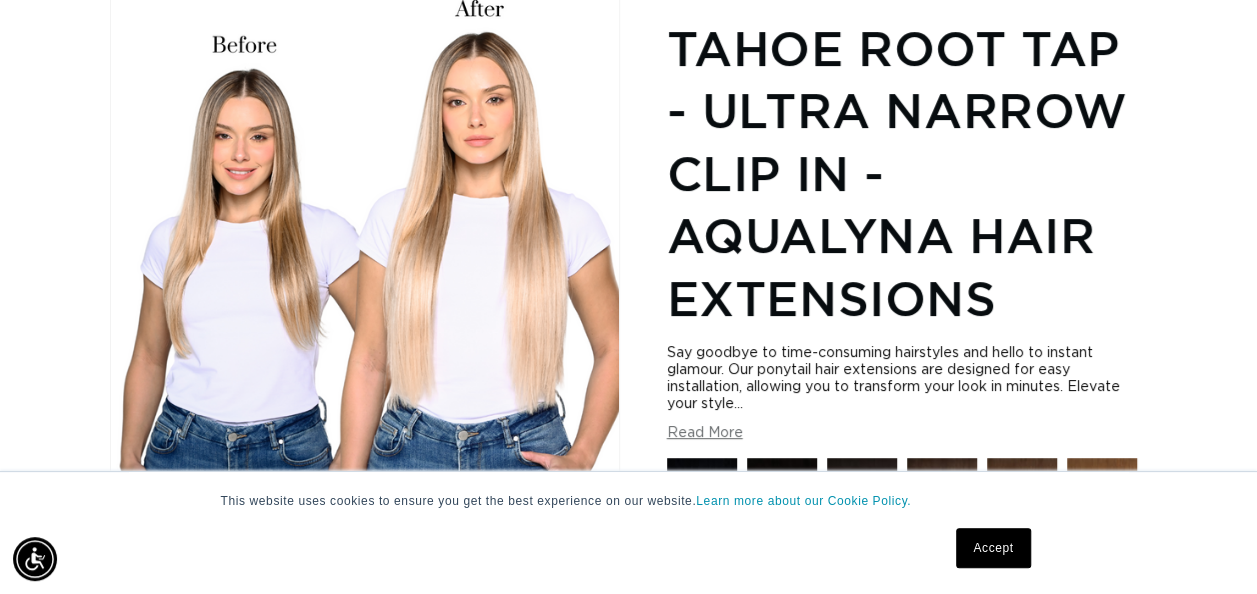 scroll, scrollTop: 276, scrollLeft: 0, axis: vertical 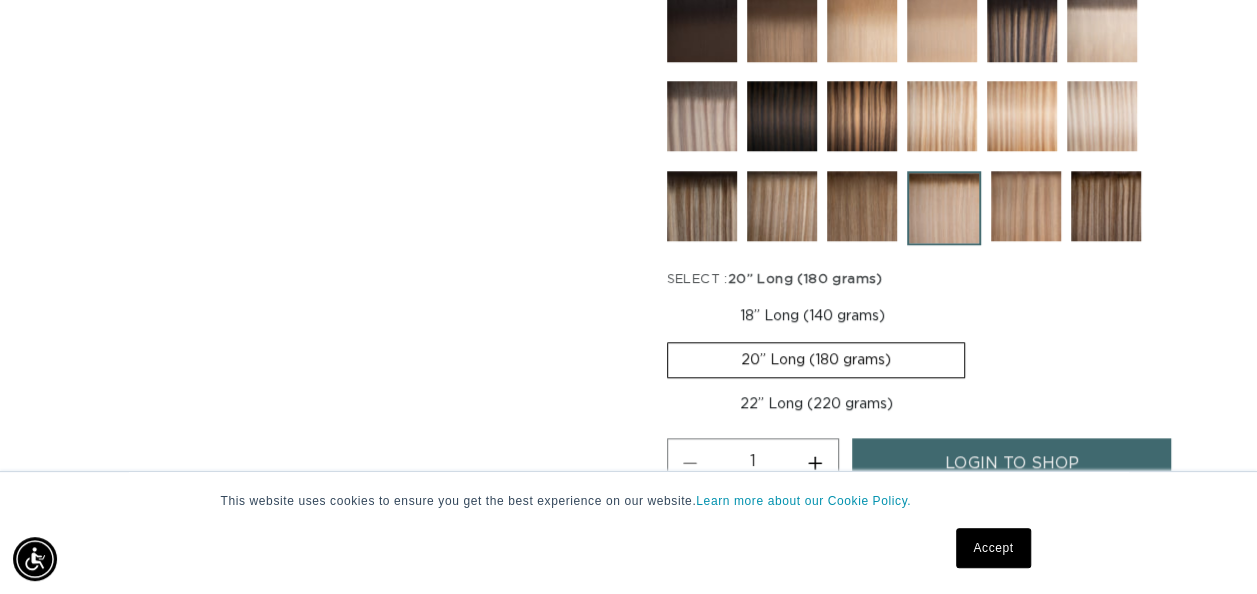click on "18” Long (140 grams) Variant sold out or unavailable" at bounding box center (812, 316) 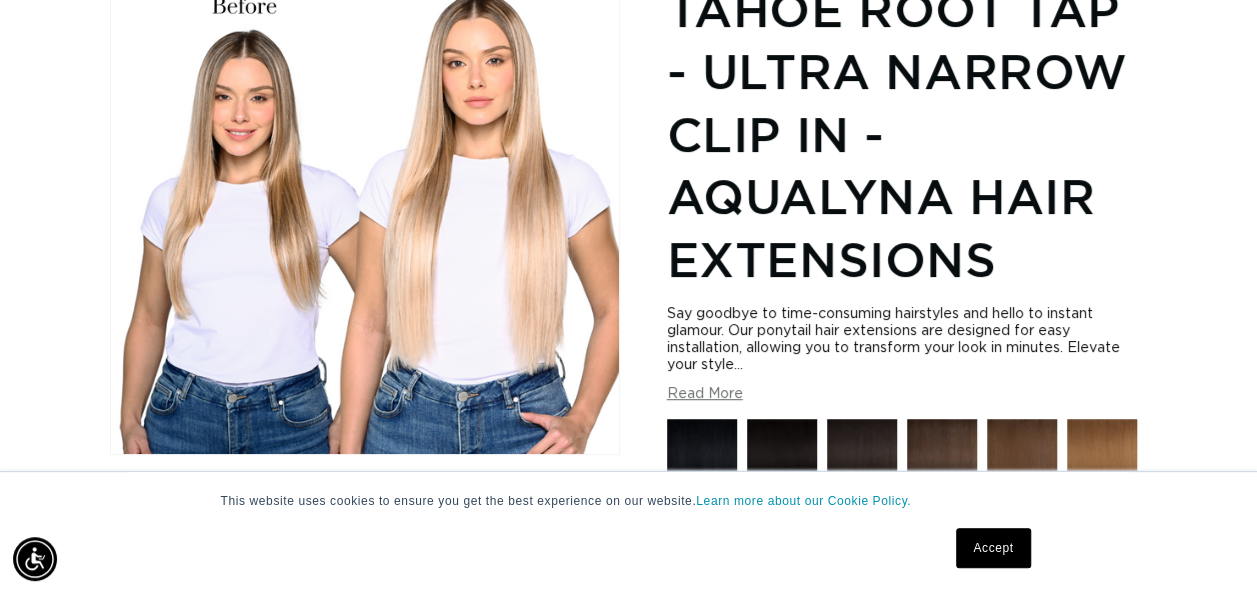 scroll, scrollTop: 322, scrollLeft: 0, axis: vertical 